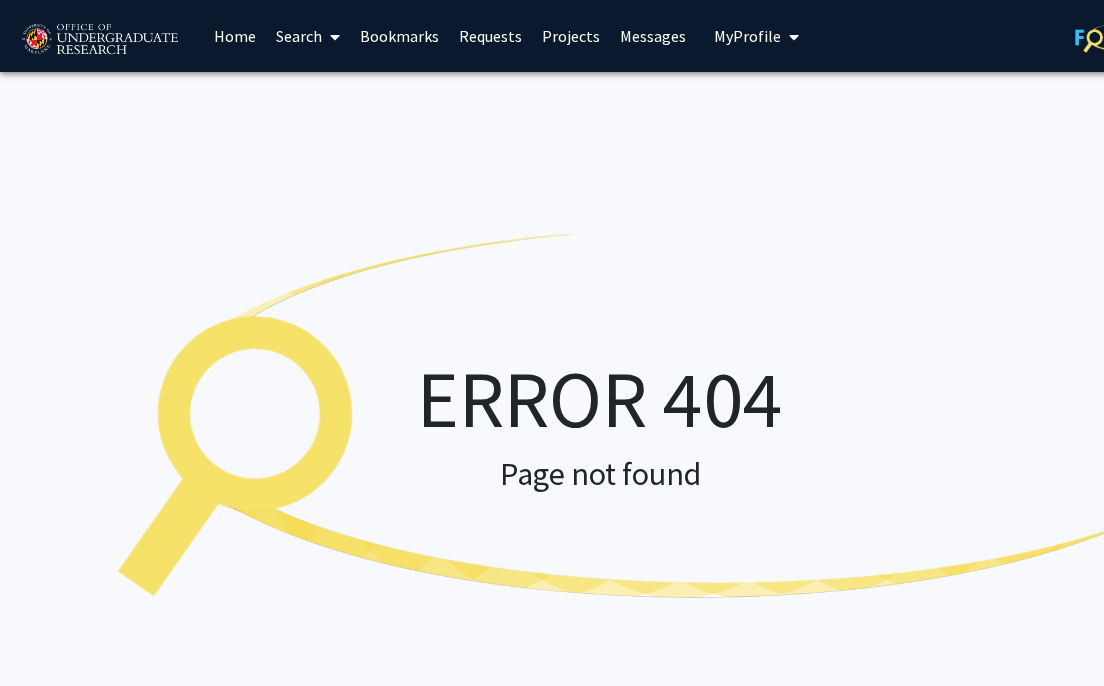 scroll, scrollTop: 0, scrollLeft: 0, axis: both 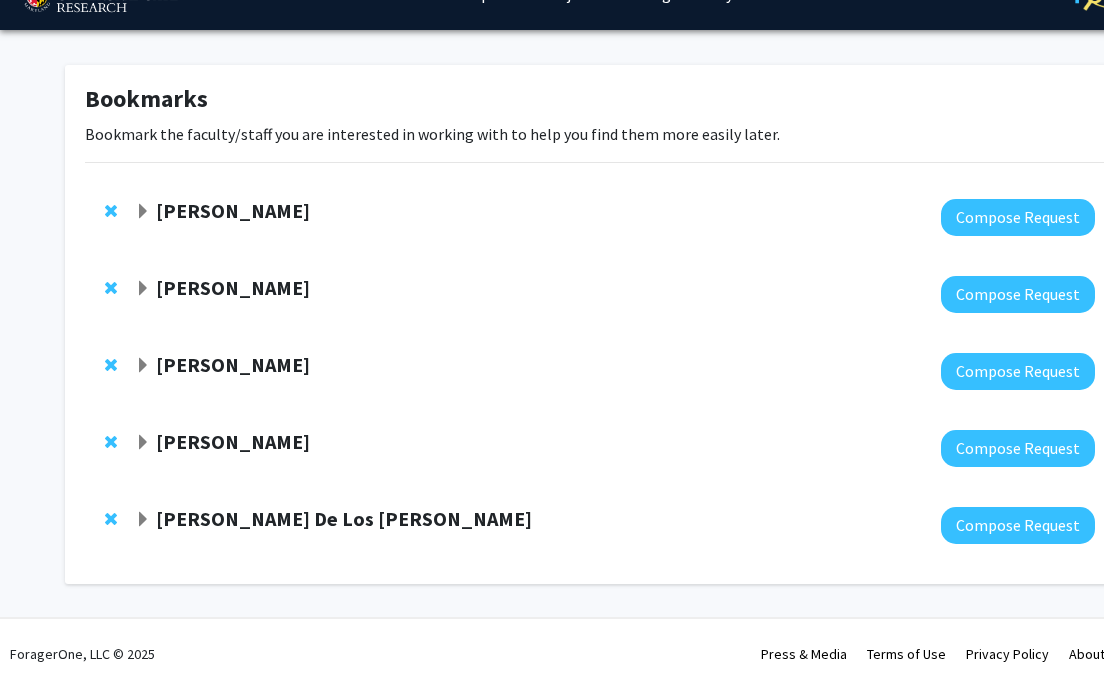 click on "[PERSON_NAME]" 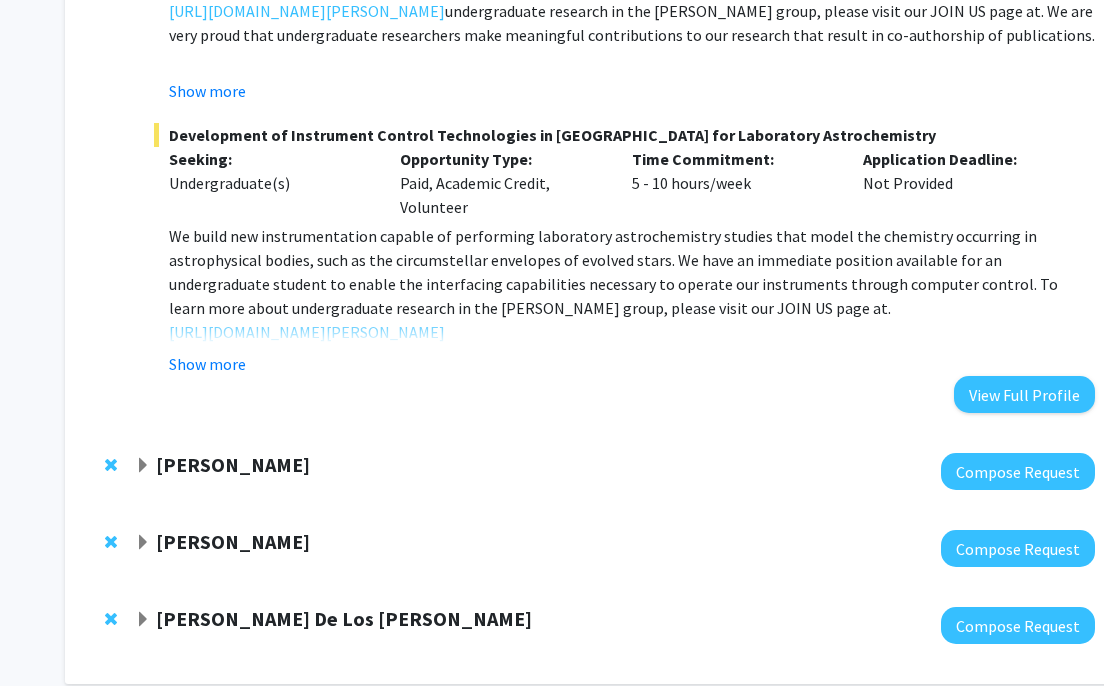 click on "Yasmeen Faroqi-Shah" 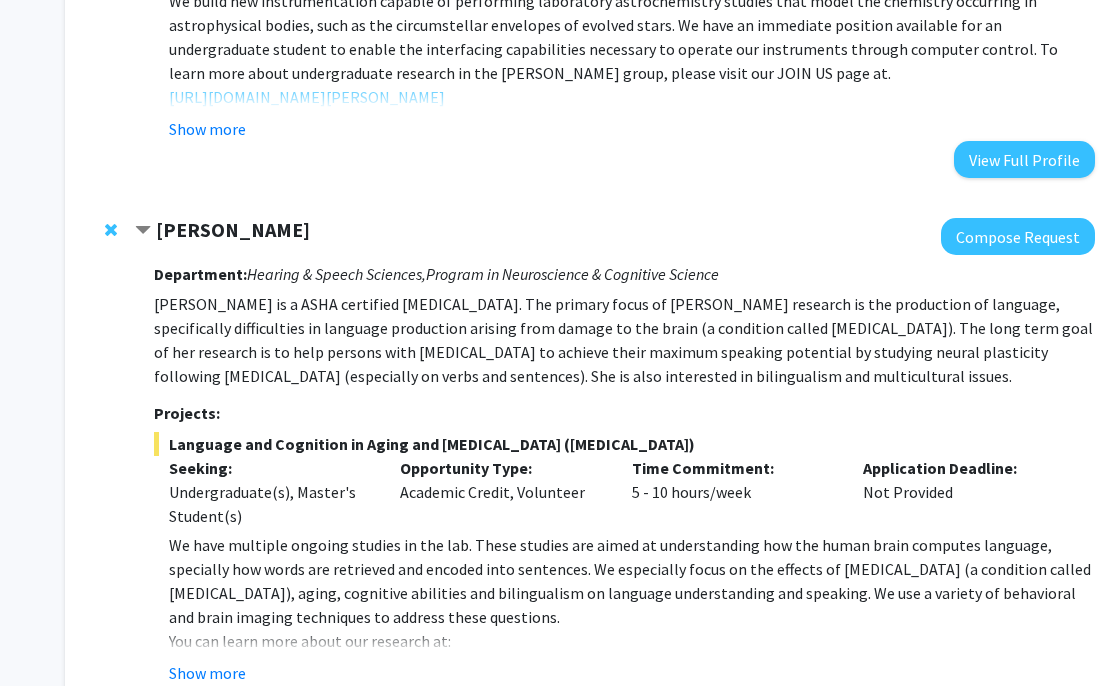 scroll, scrollTop: 867, scrollLeft: 0, axis: vertical 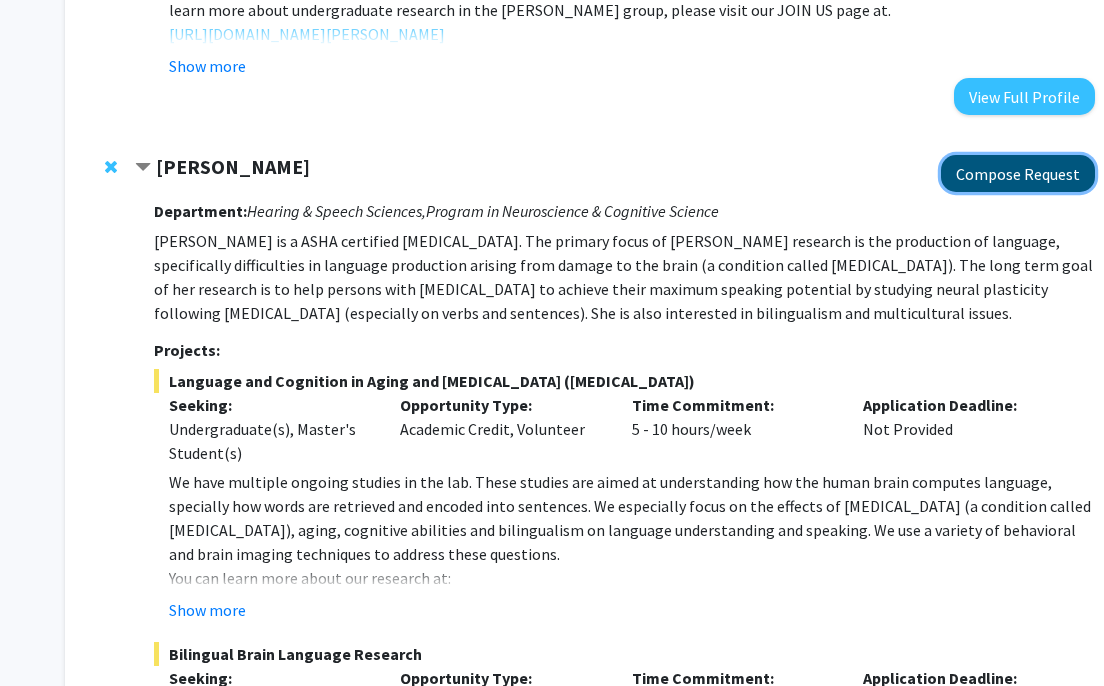 click on "Compose Request" 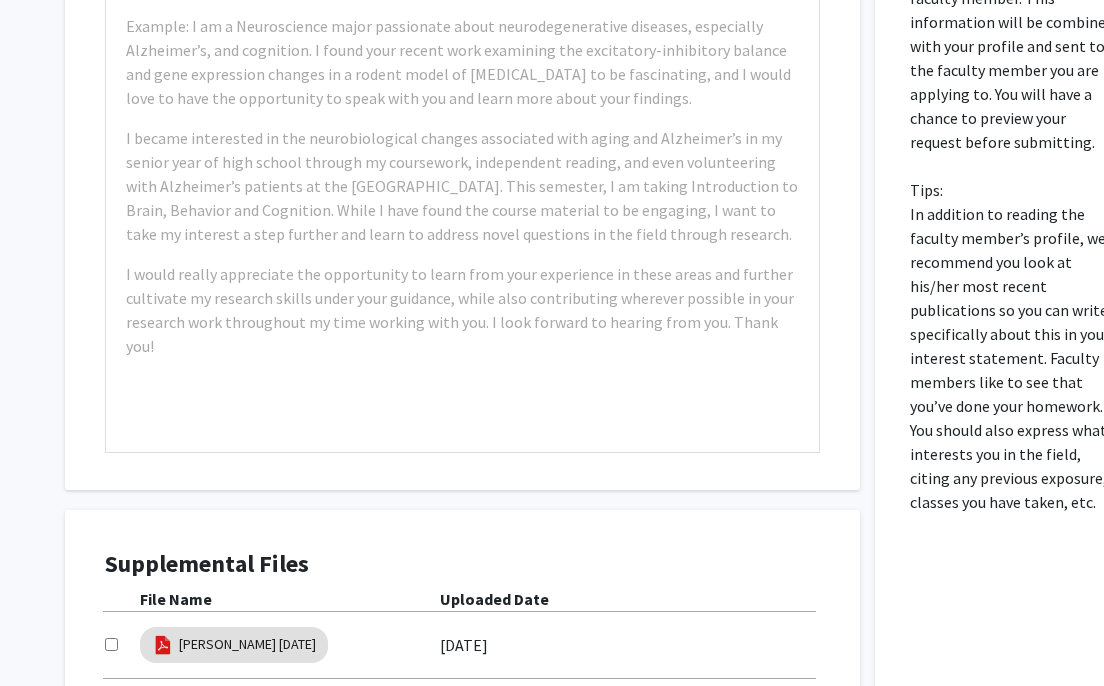 scroll, scrollTop: 825, scrollLeft: 0, axis: vertical 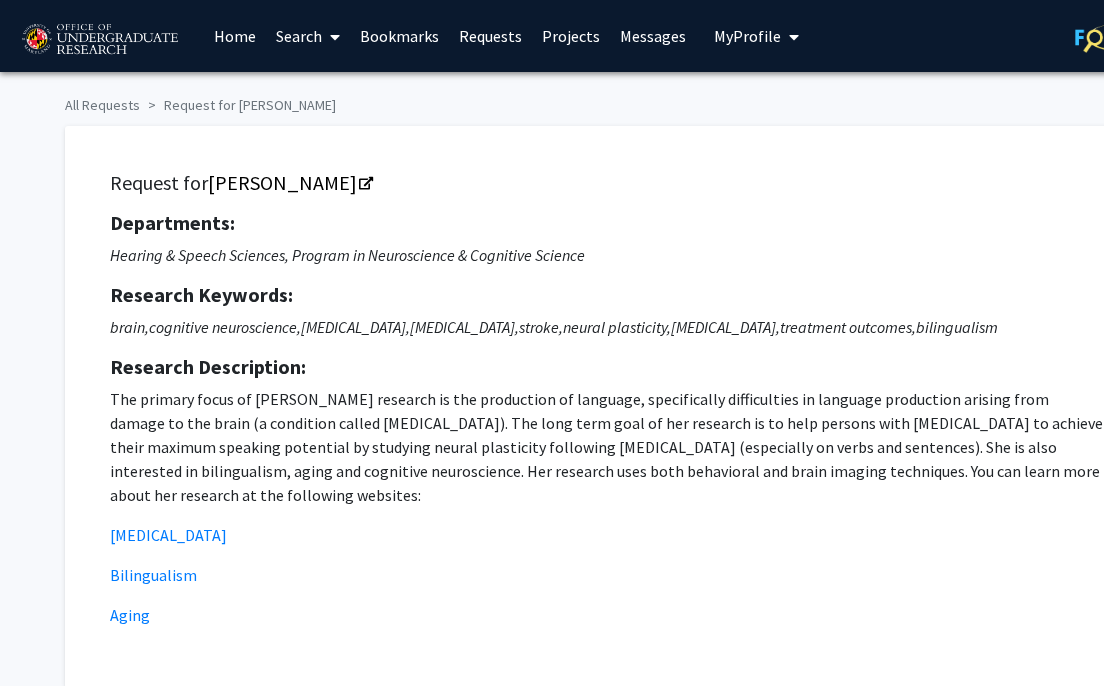 click on "Bookmarks" at bounding box center (399, 36) 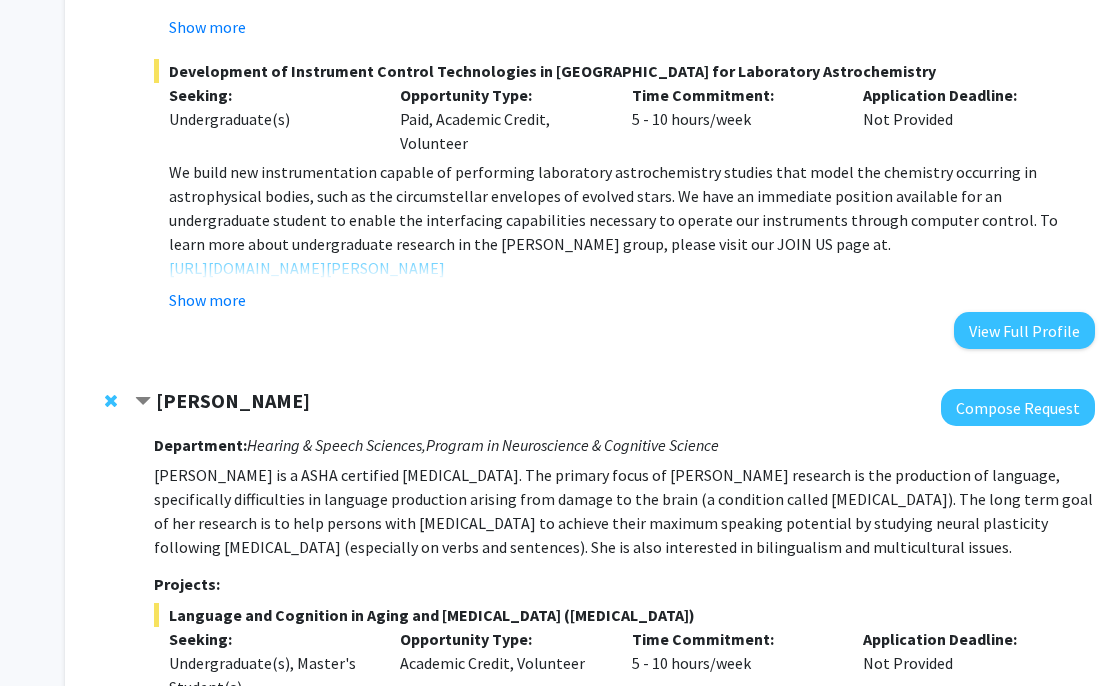 scroll, scrollTop: 778, scrollLeft: 0, axis: vertical 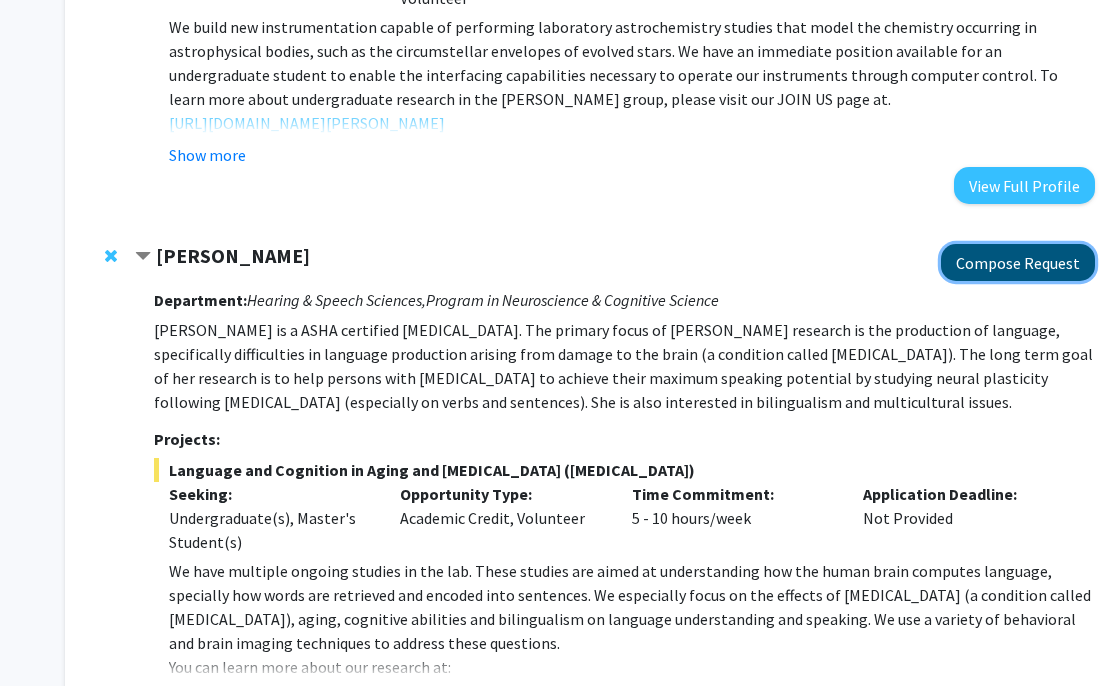 click on "Compose Request" 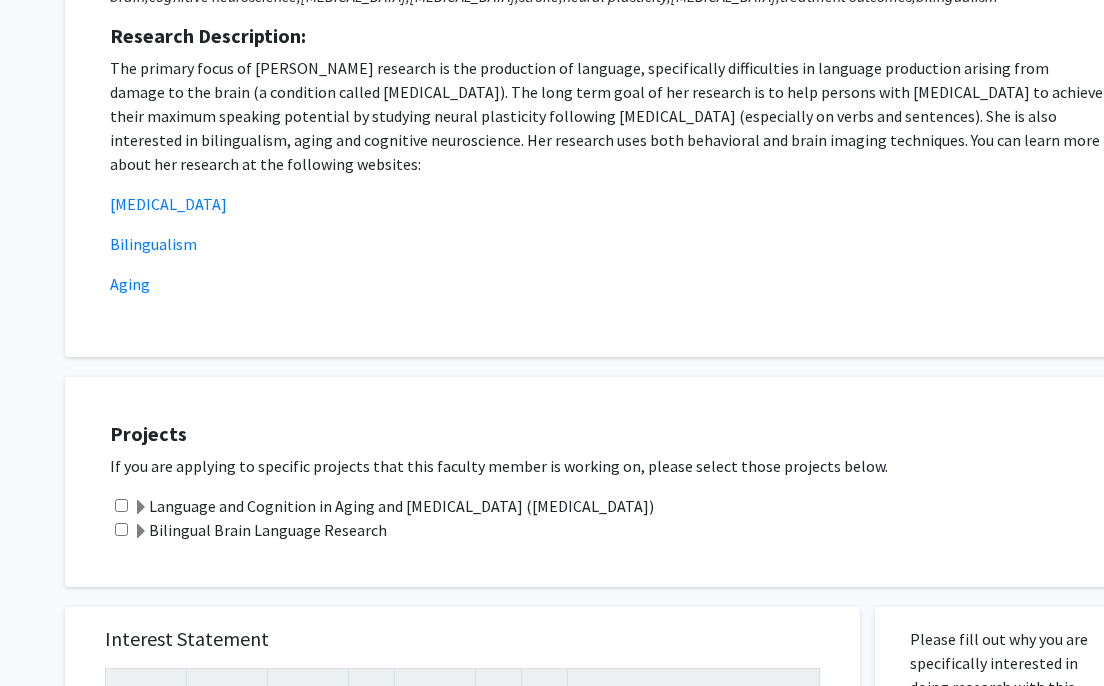 scroll, scrollTop: 0, scrollLeft: 0, axis: both 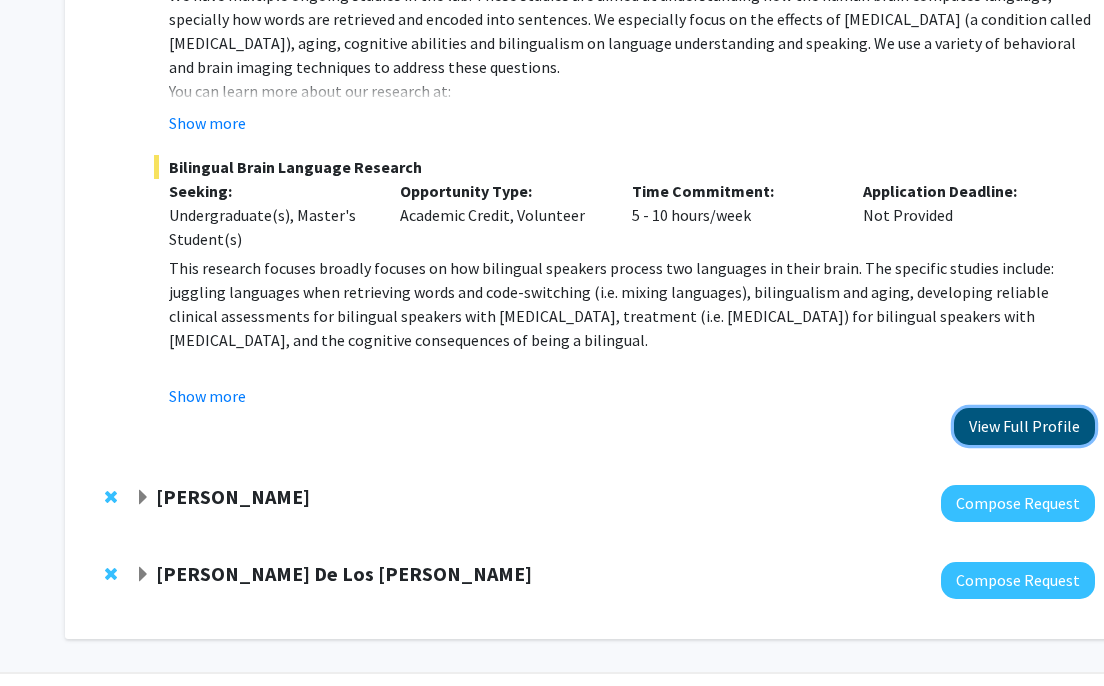 click on "View Full Profile" at bounding box center [1024, 426] 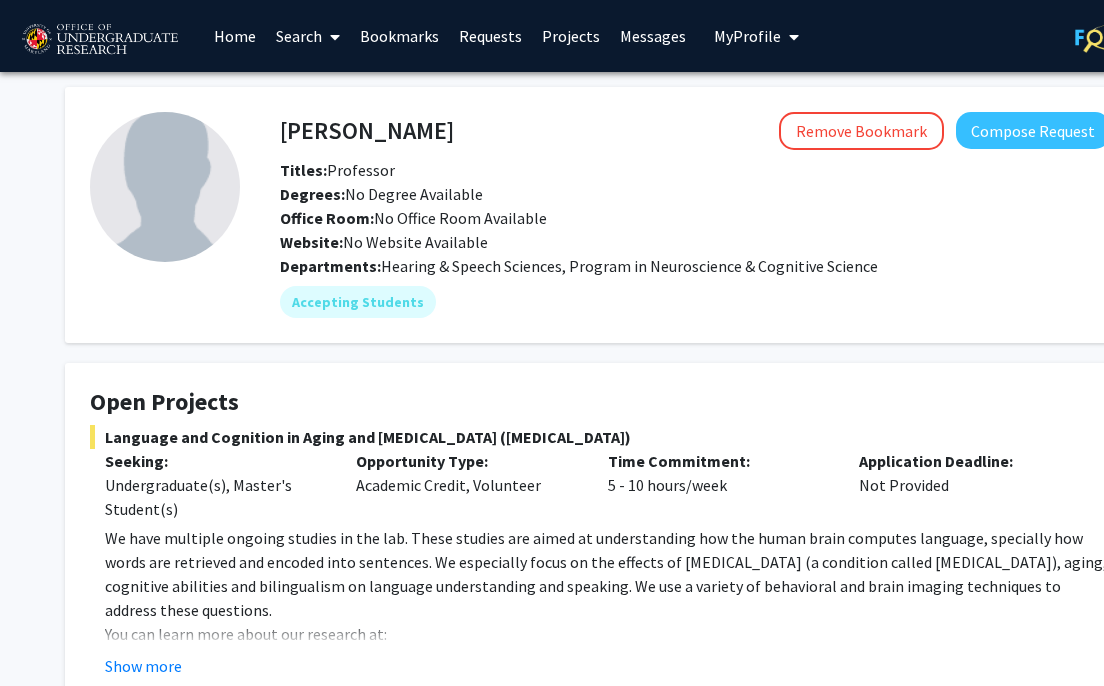 scroll, scrollTop: 0, scrollLeft: 0, axis: both 